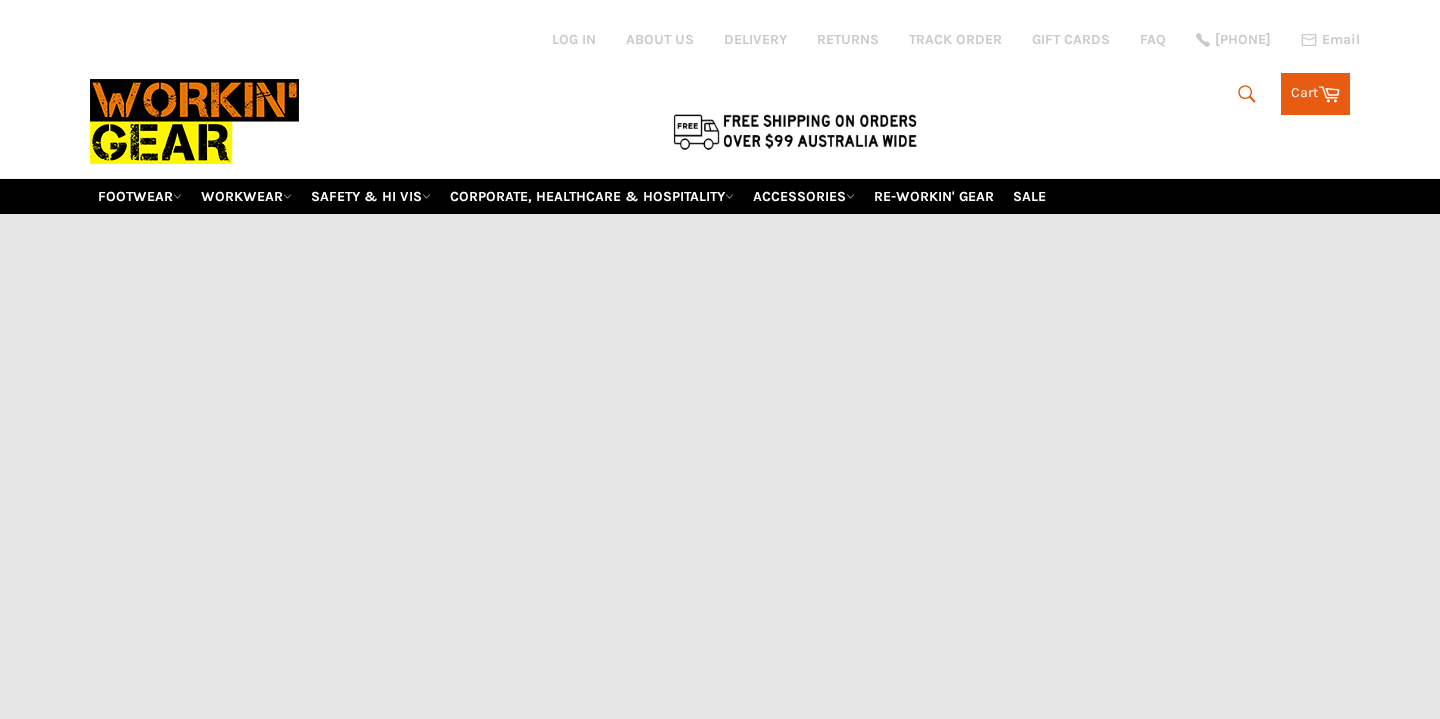 scroll, scrollTop: 0, scrollLeft: 0, axis: both 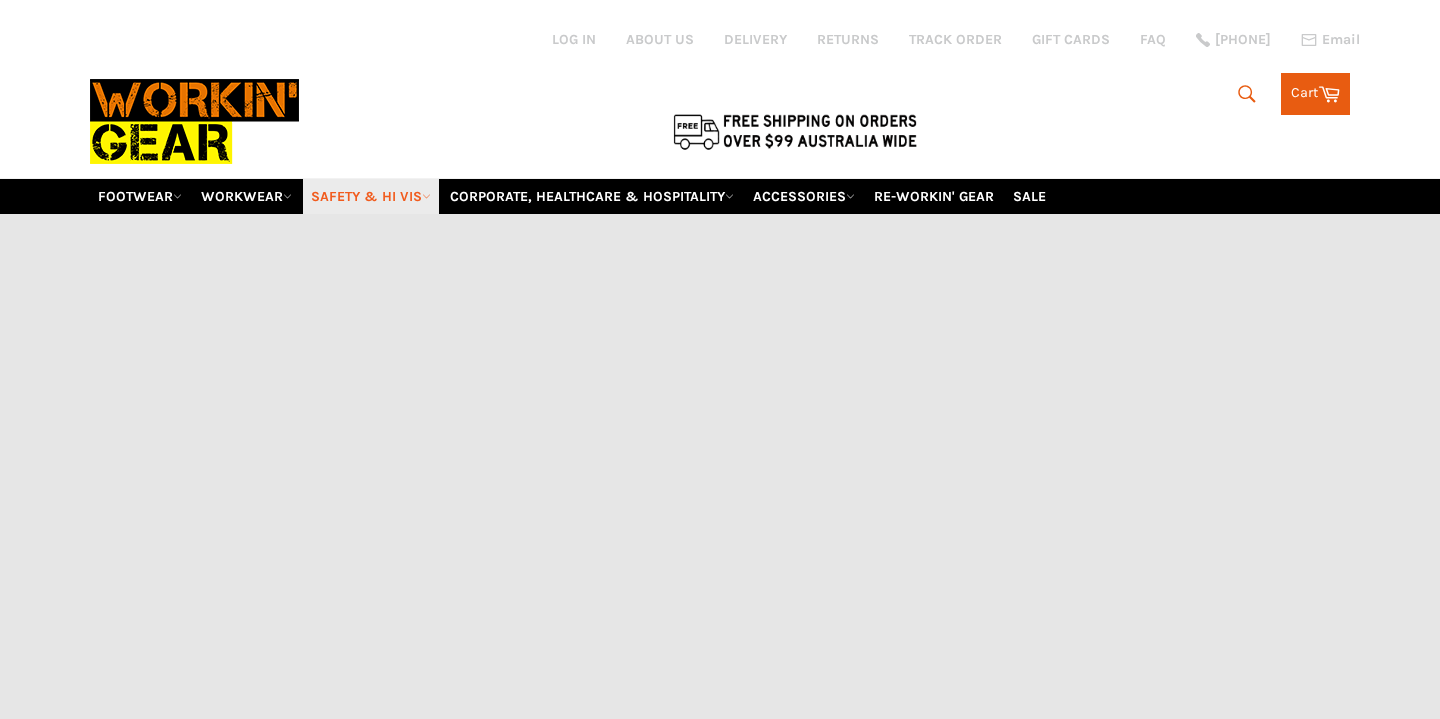 click on "SAFETY & HI VIS" at bounding box center (371, 196) 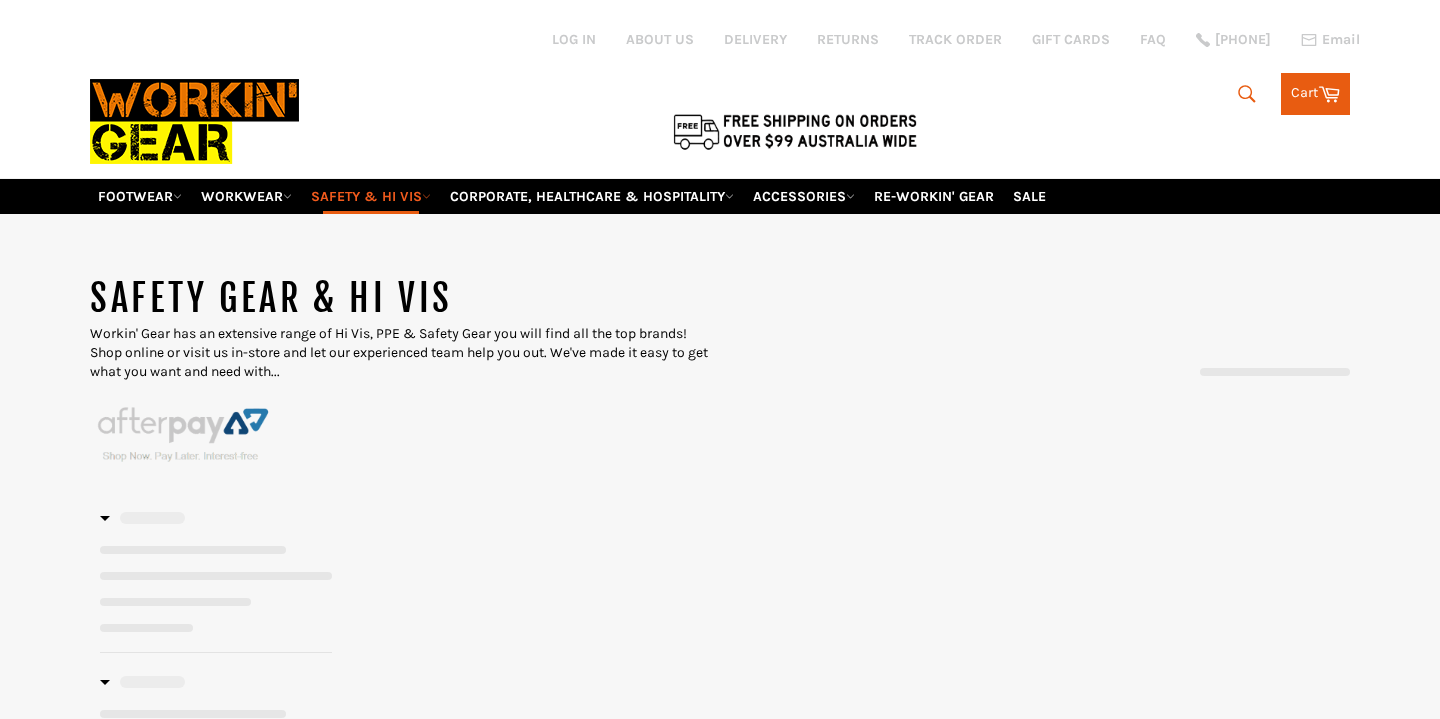 scroll, scrollTop: 0, scrollLeft: 0, axis: both 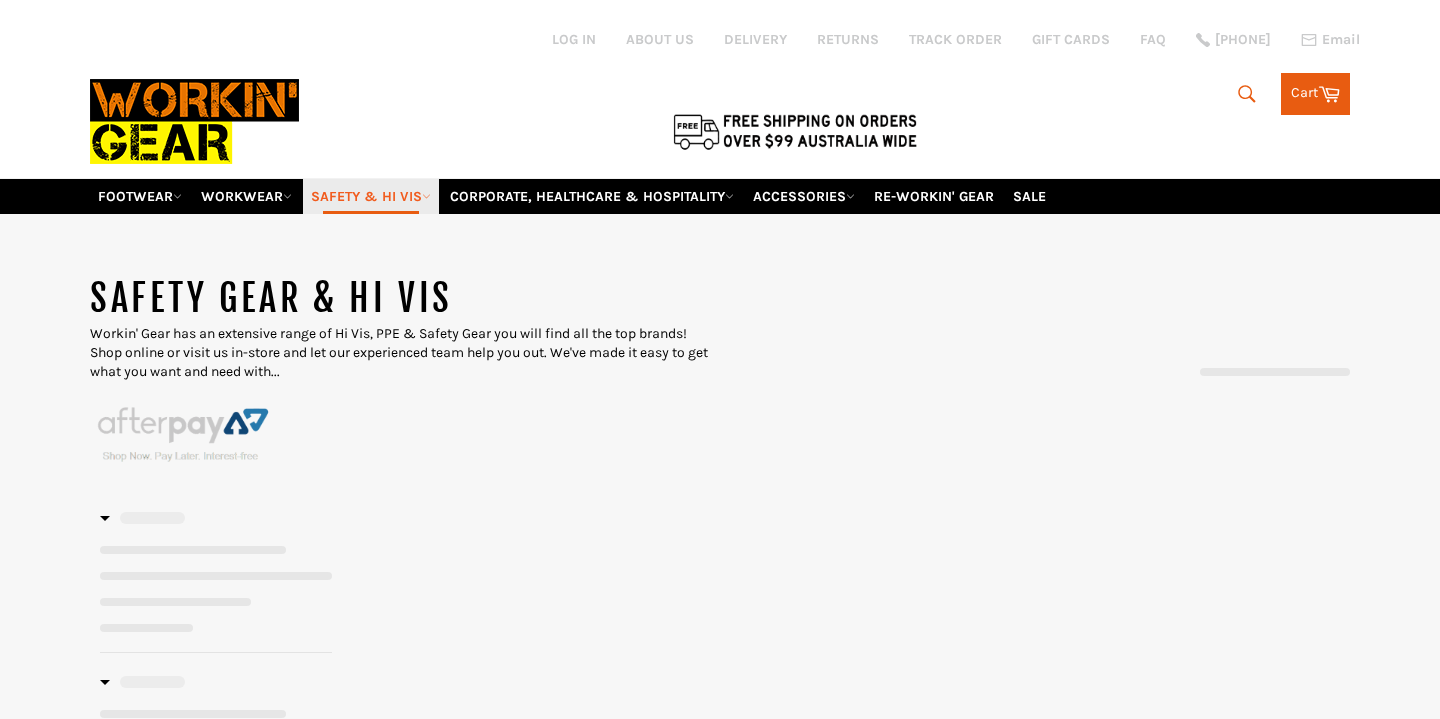 click 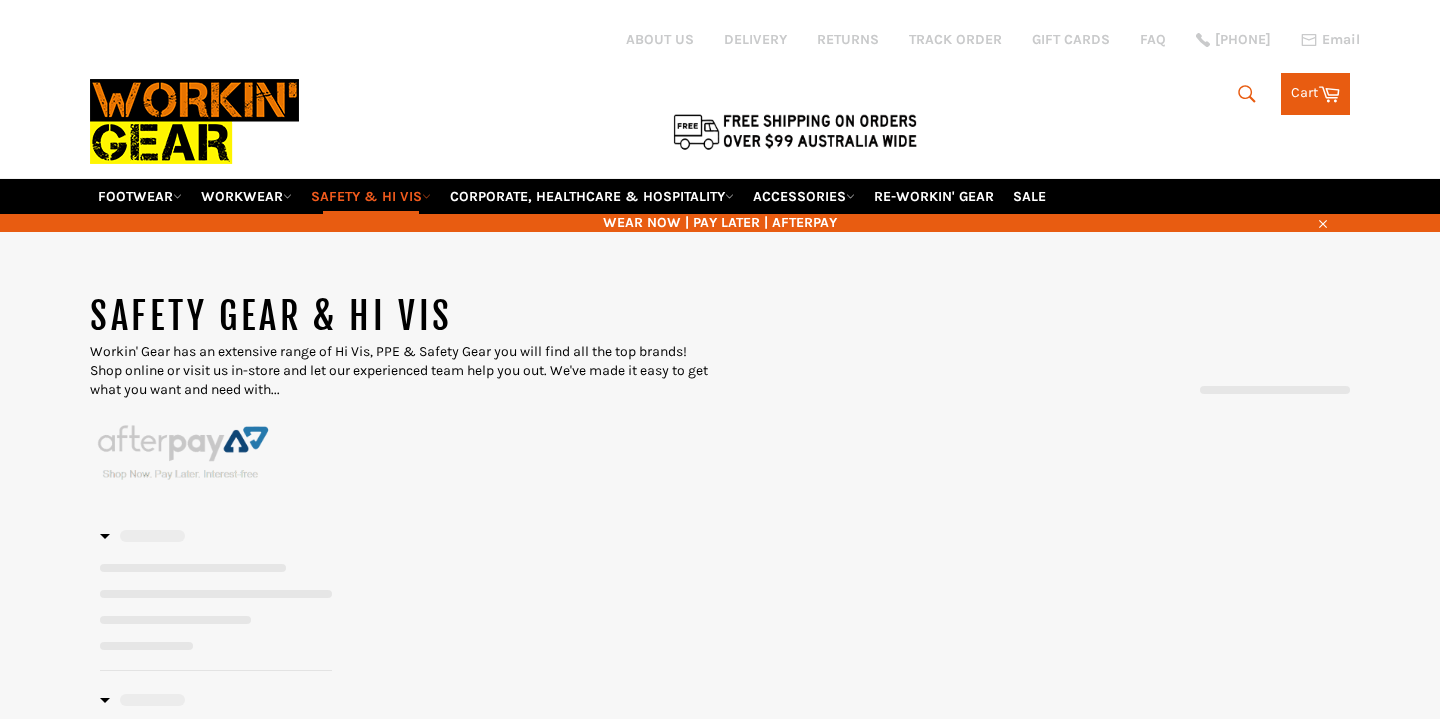 scroll, scrollTop: 0, scrollLeft: 0, axis: both 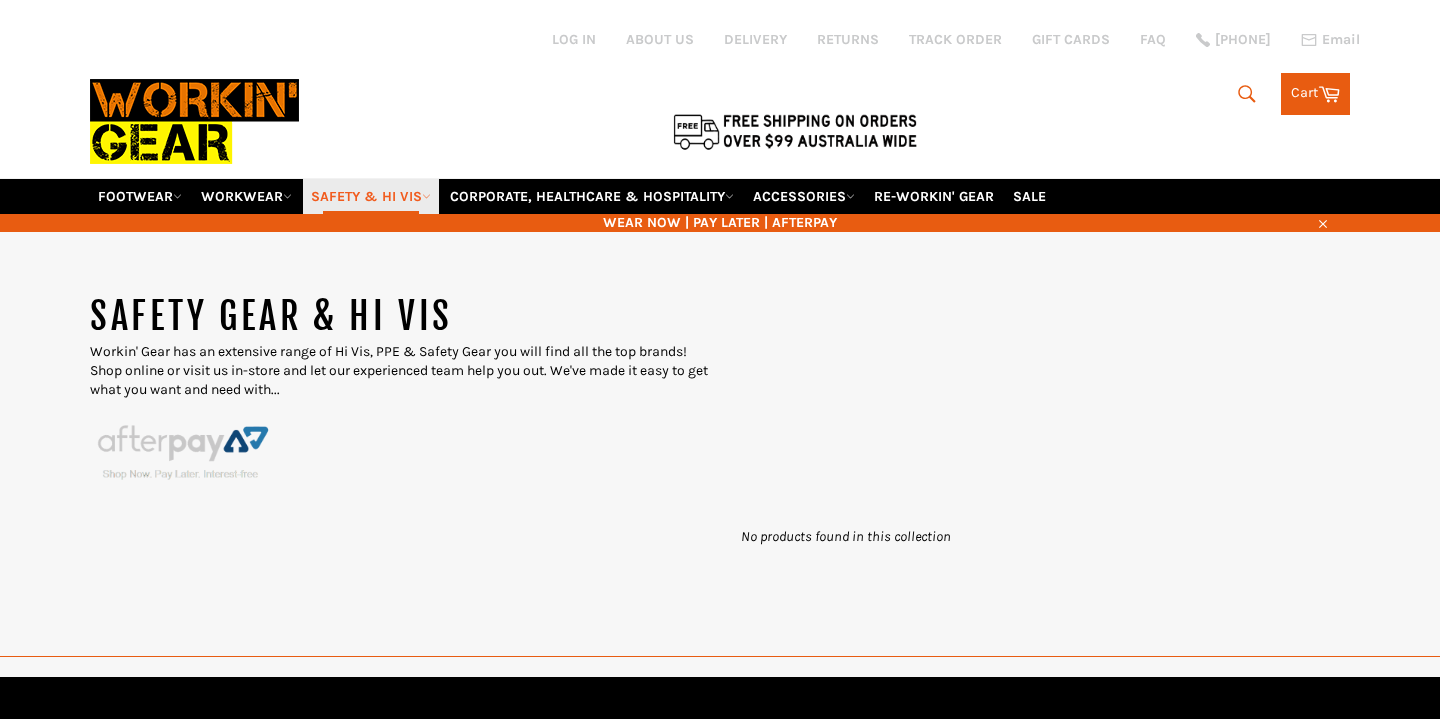 click 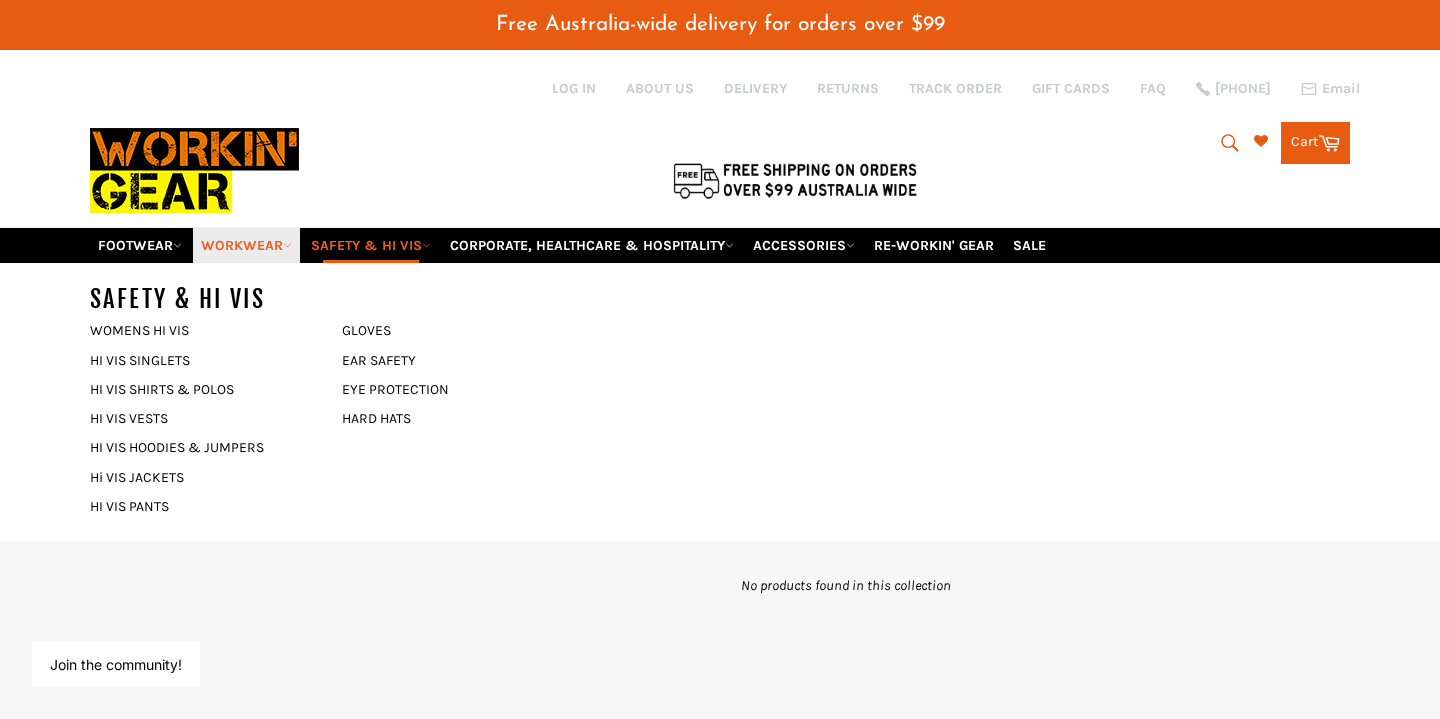 click on "WORKWEAR" at bounding box center (246, 245) 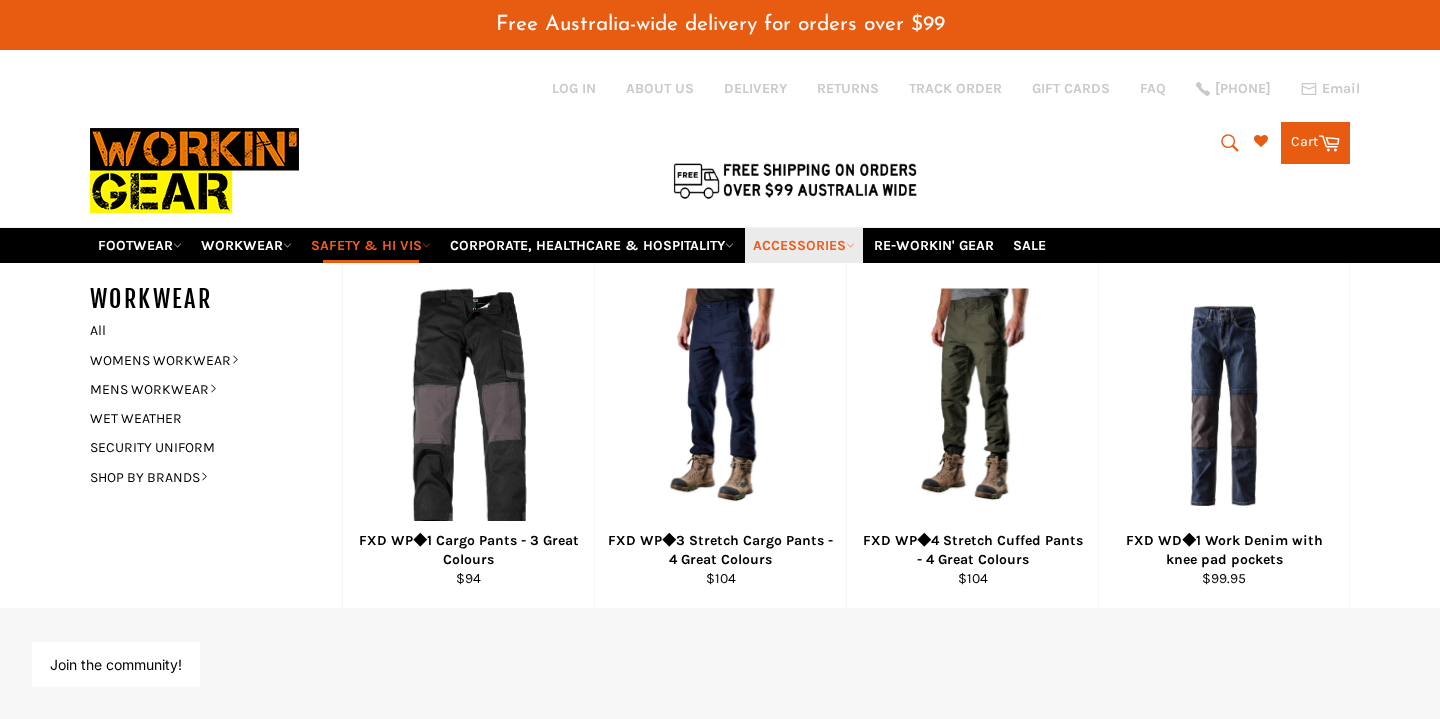click 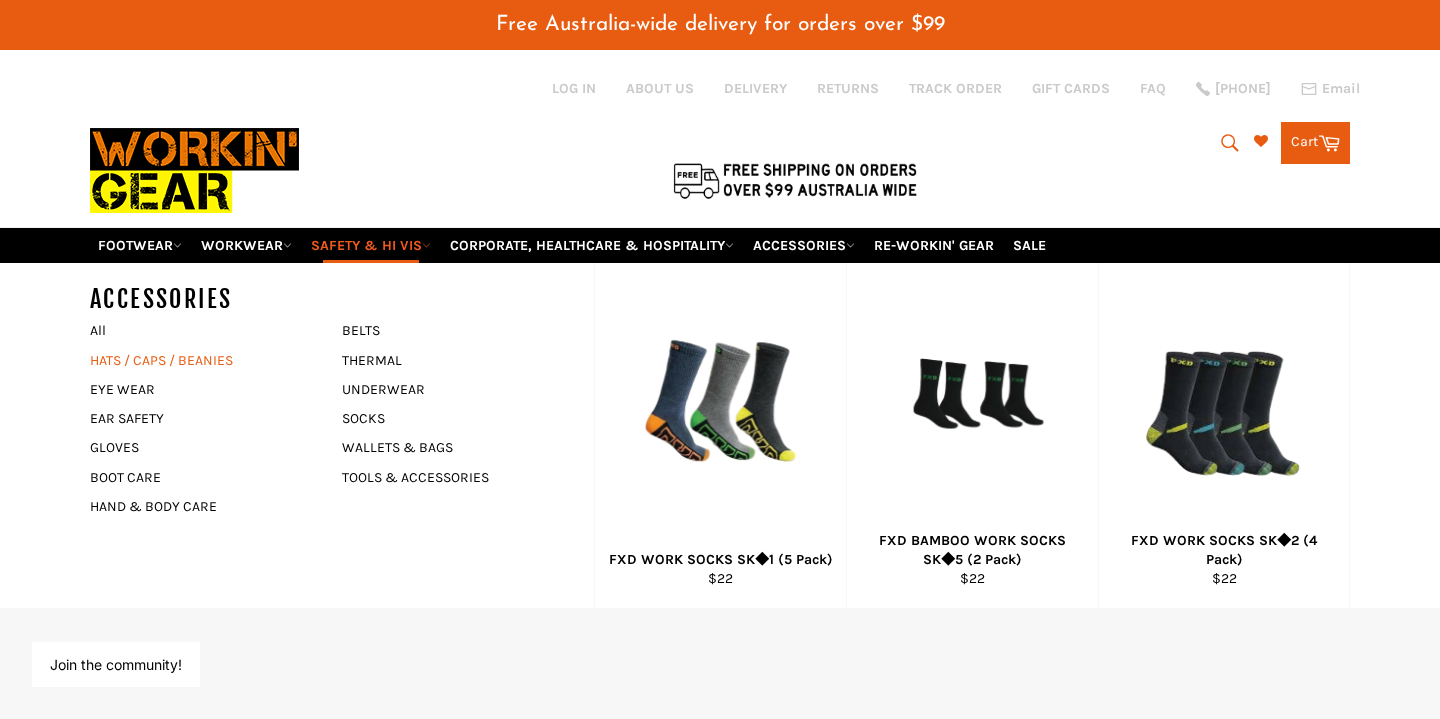 click on "HATS / CAPS / BEANIES" at bounding box center [201, 360] 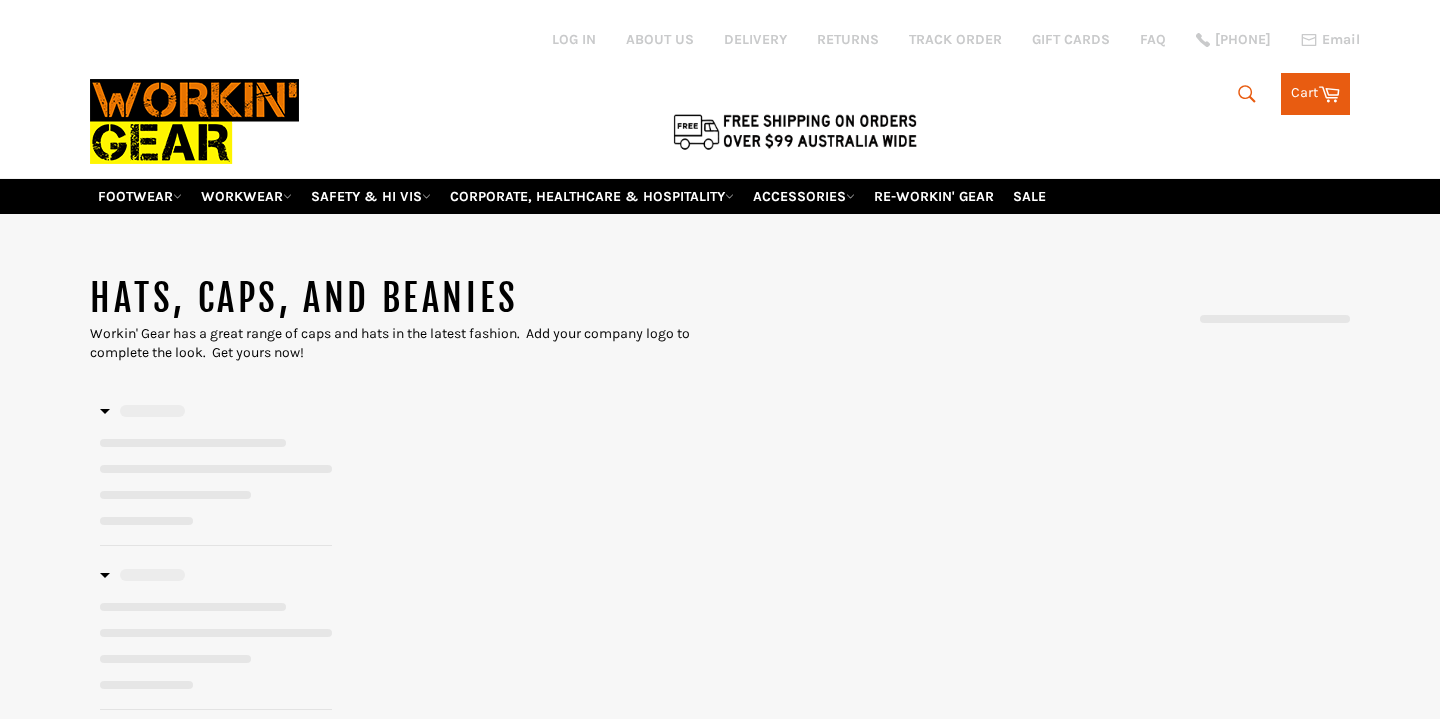 scroll, scrollTop: 0, scrollLeft: 0, axis: both 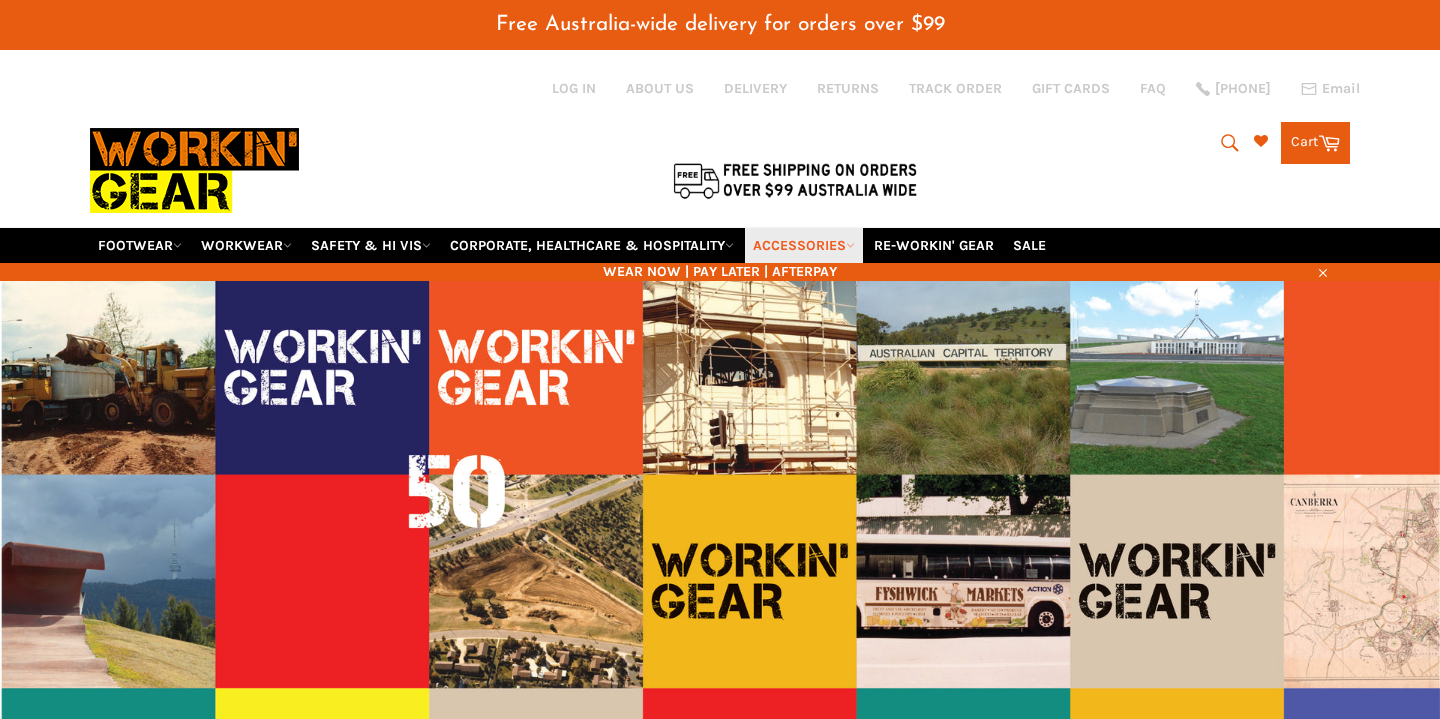 click 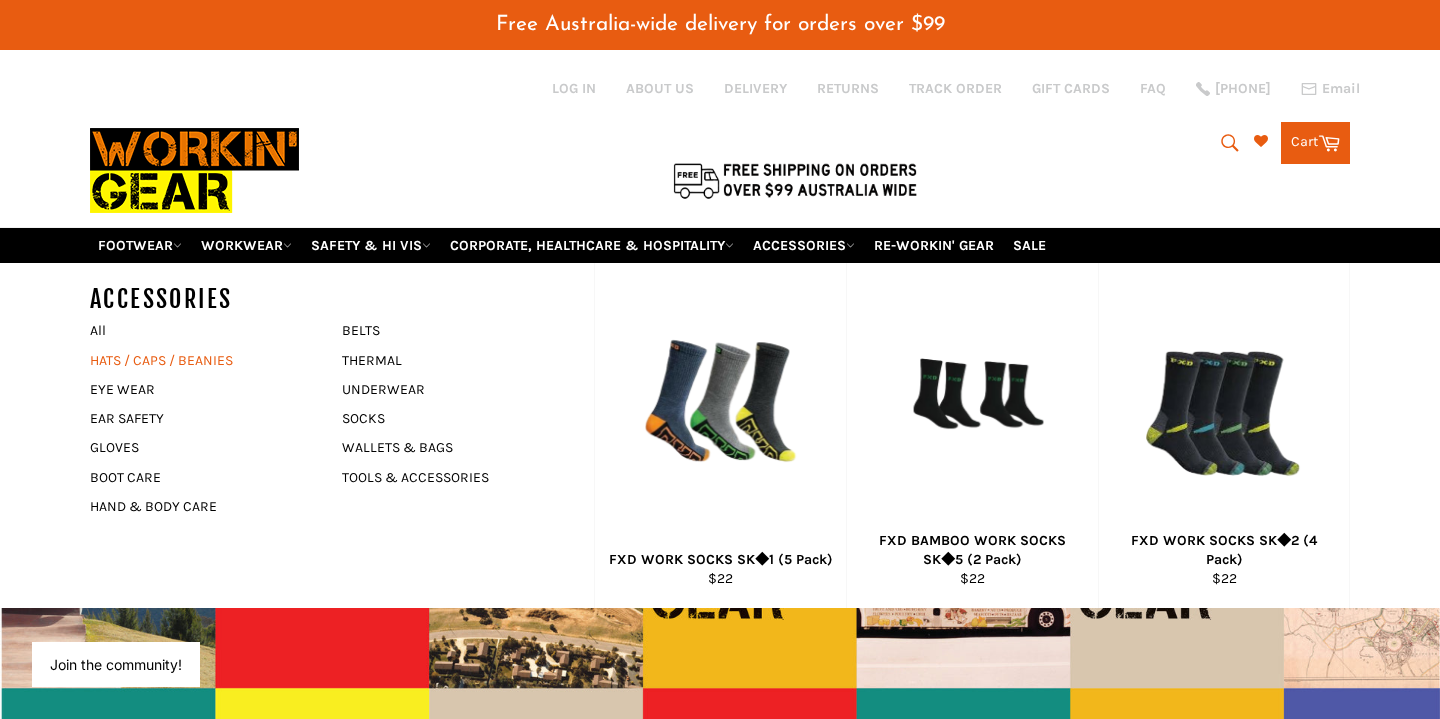 click on "HATS / CAPS / BEANIES" at bounding box center (201, 360) 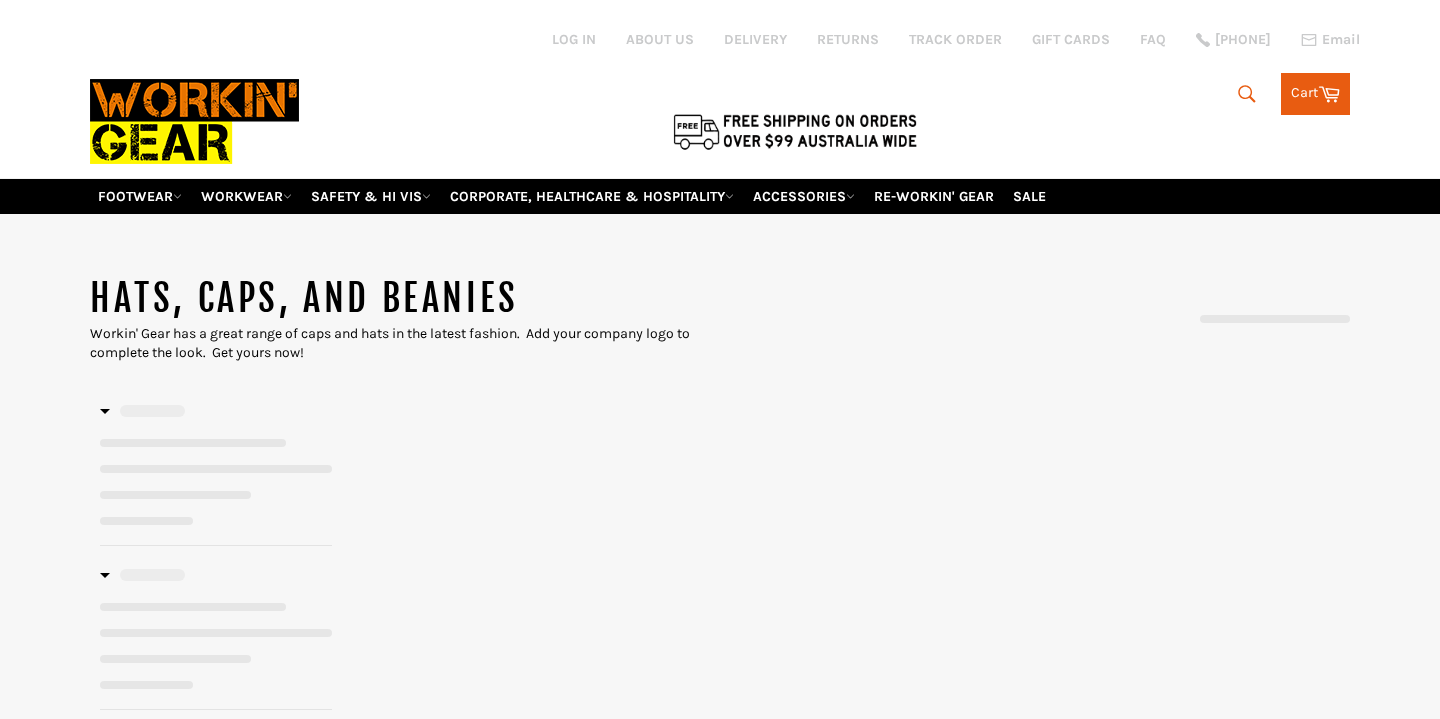 scroll, scrollTop: 0, scrollLeft: 0, axis: both 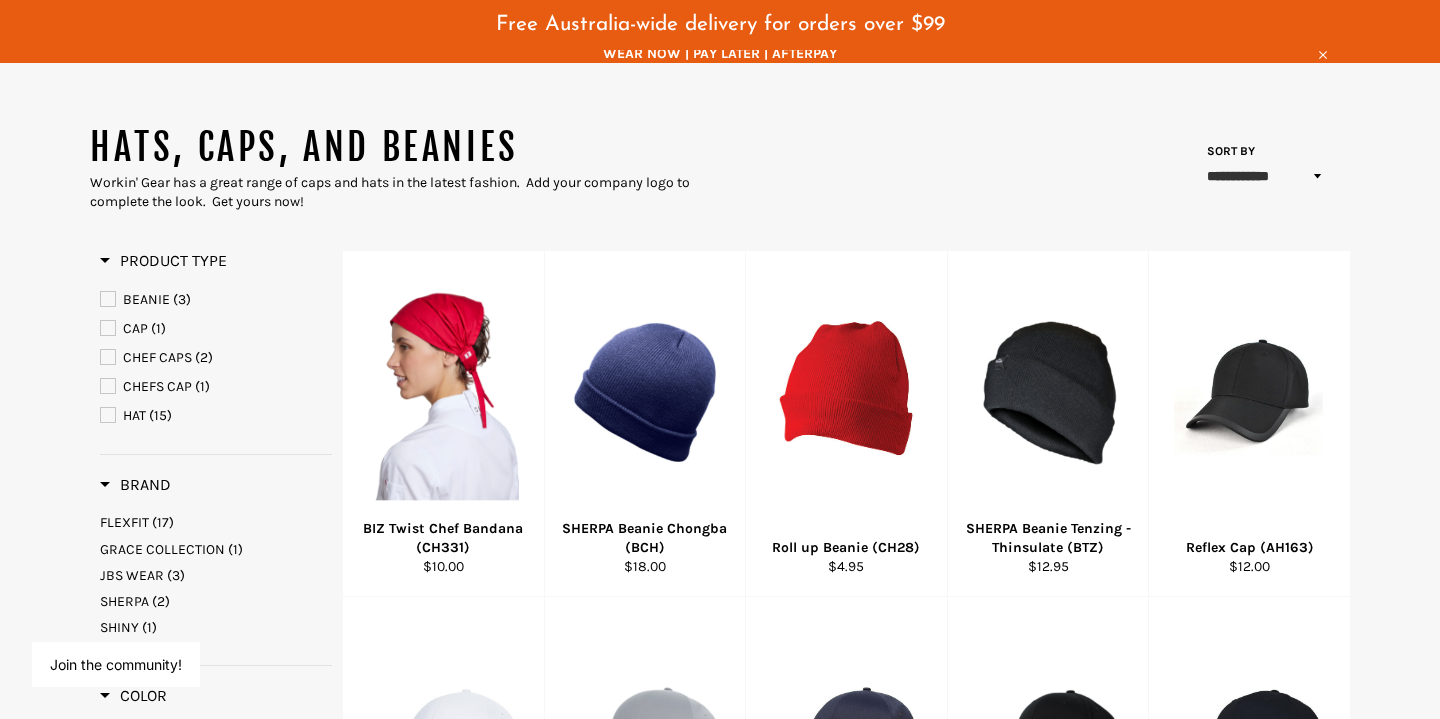 click at bounding box center (108, 415) 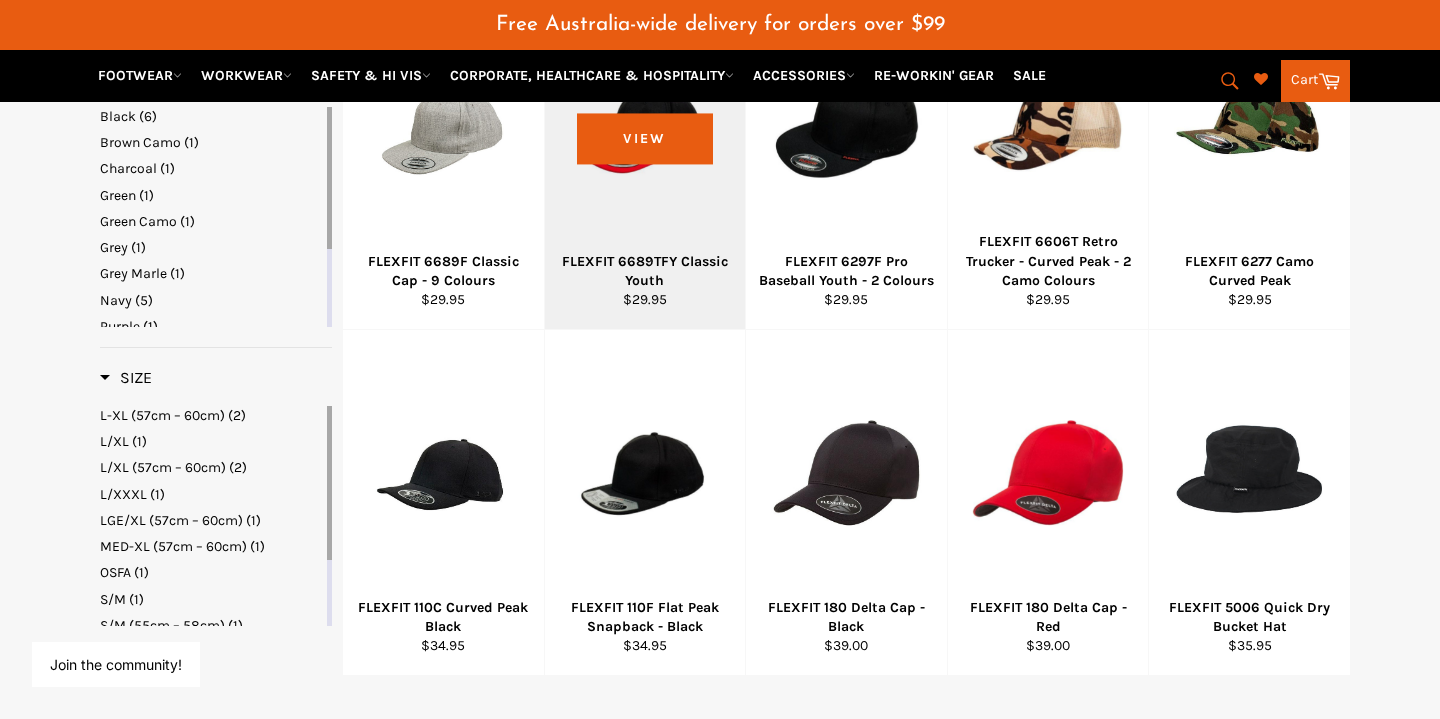 scroll, scrollTop: 1022, scrollLeft: 0, axis: vertical 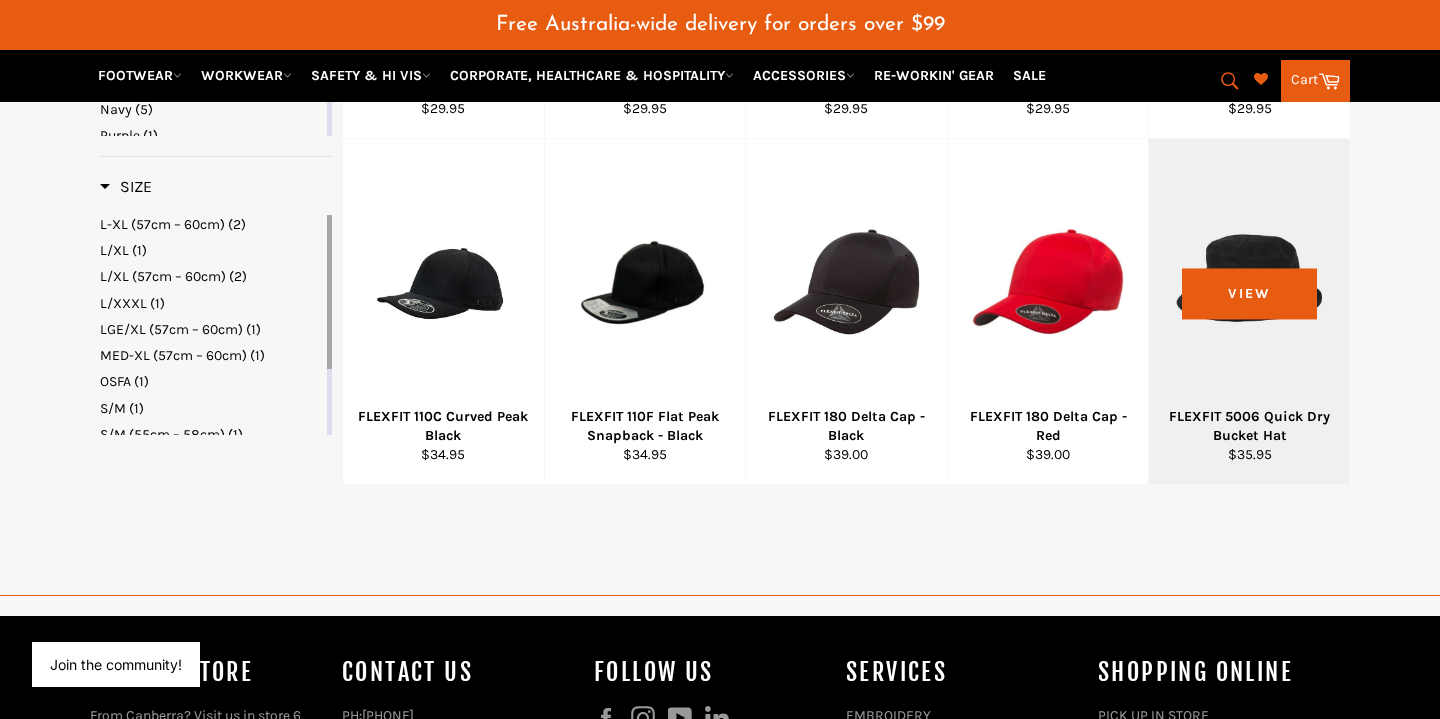 click on "FLEXFIT 5006 Quick Dry Bucket Hat" at bounding box center [1250, 426] 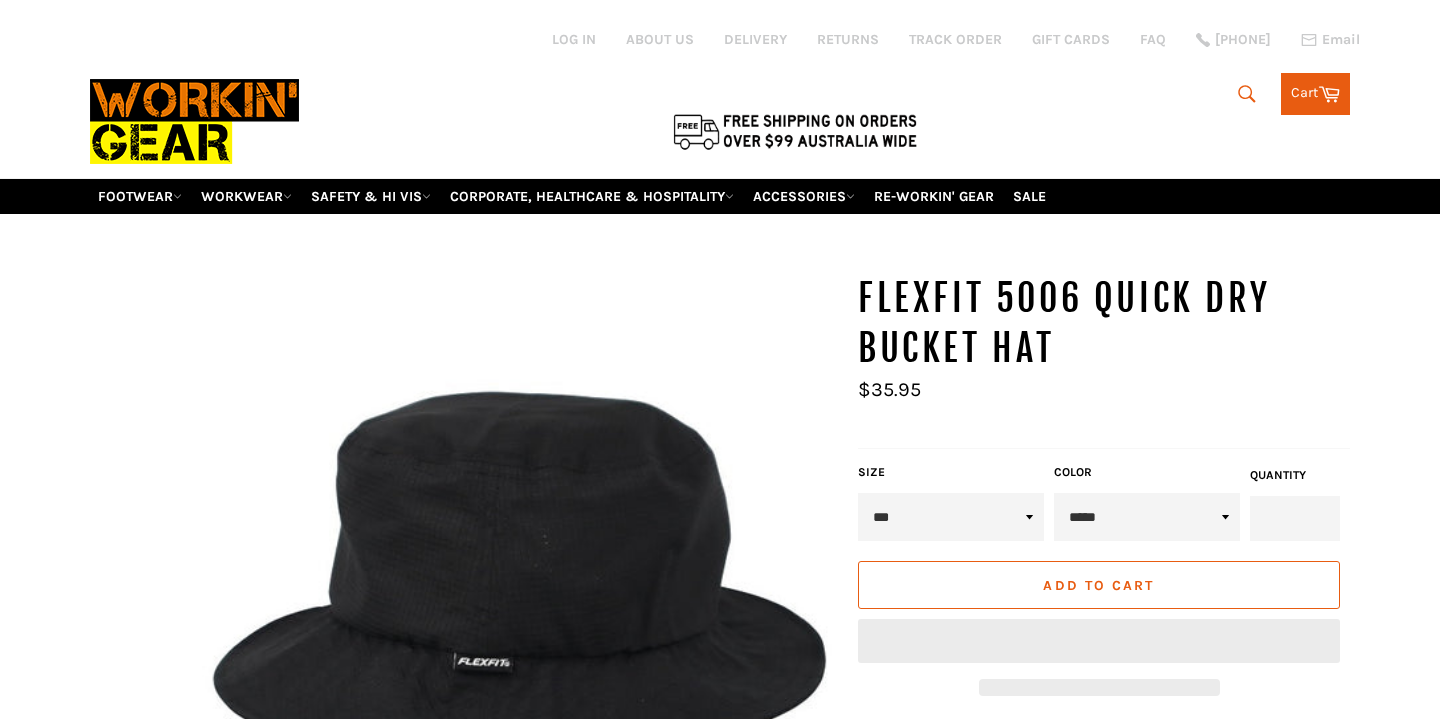 scroll, scrollTop: 0, scrollLeft: 0, axis: both 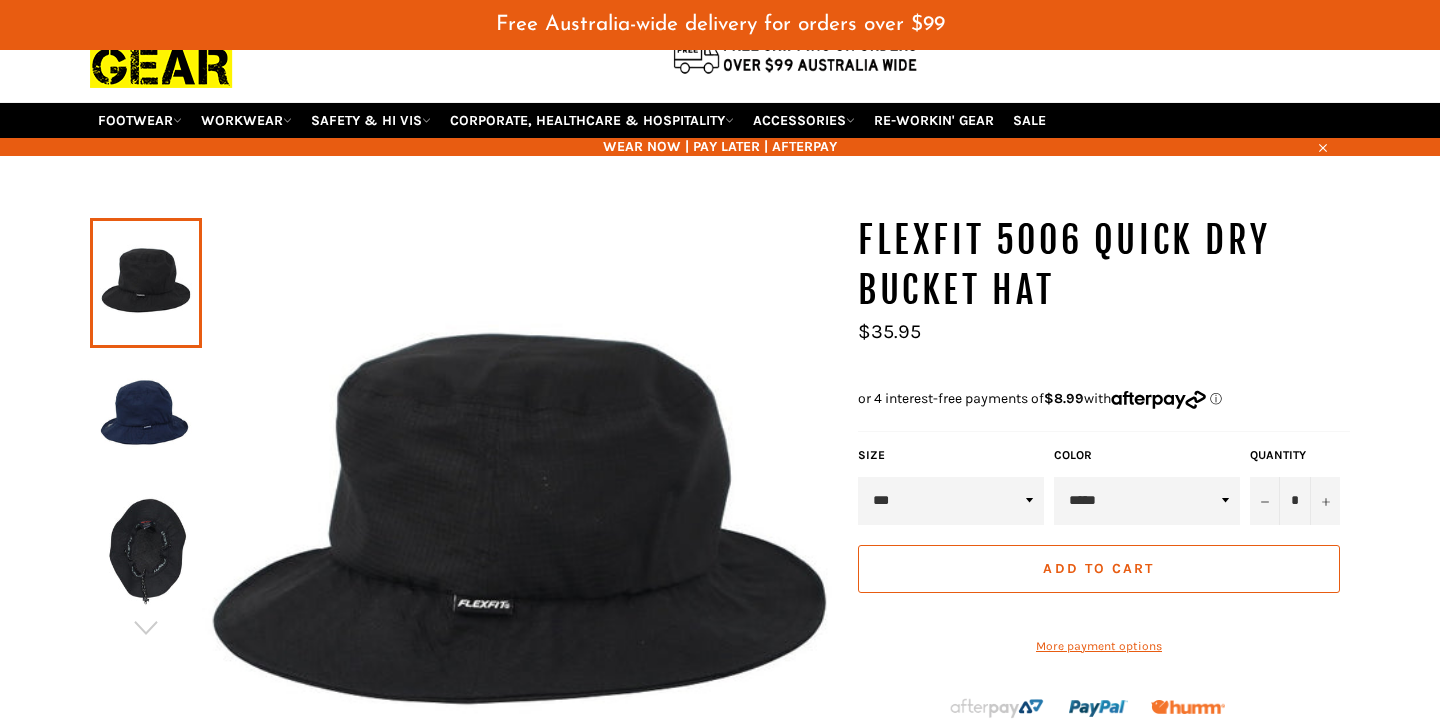 click at bounding box center [146, 417] 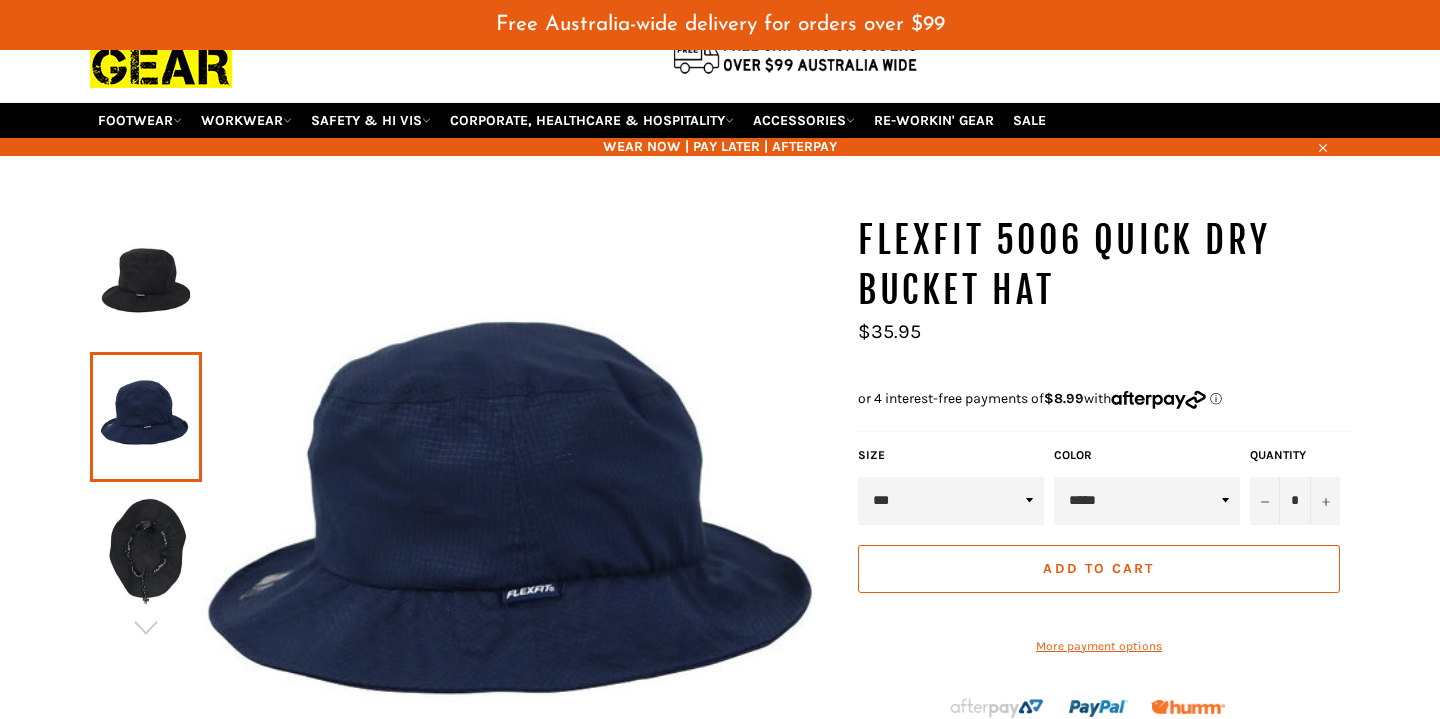 click at bounding box center (146, 551) 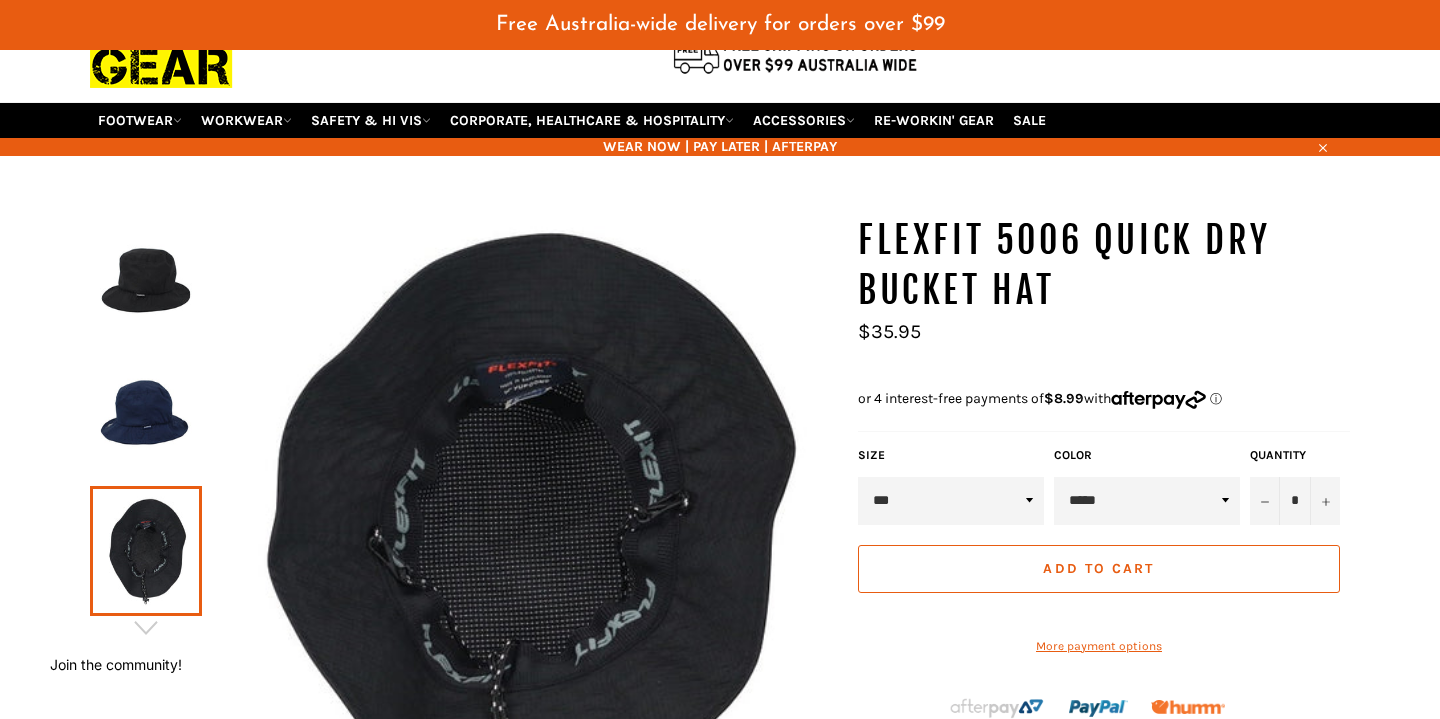 click at bounding box center (146, 283) 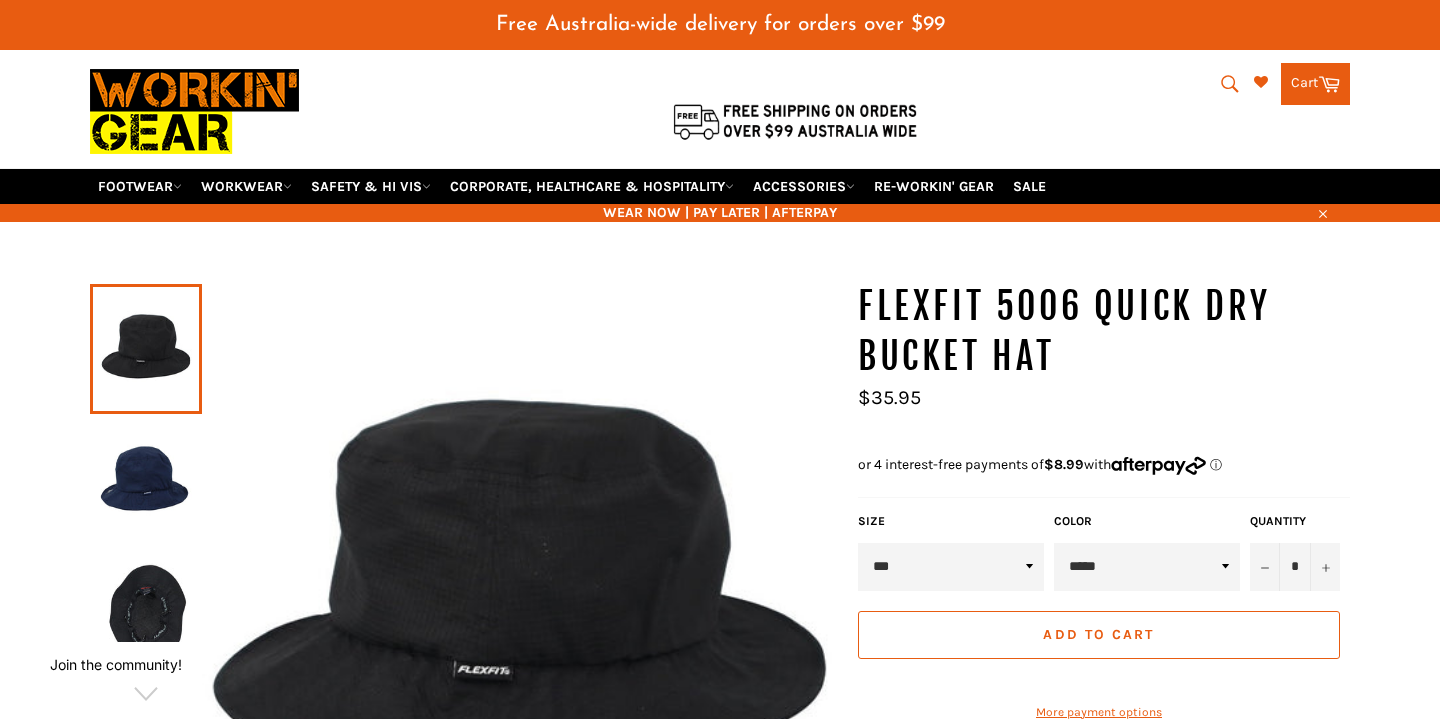 scroll, scrollTop: 40, scrollLeft: 0, axis: vertical 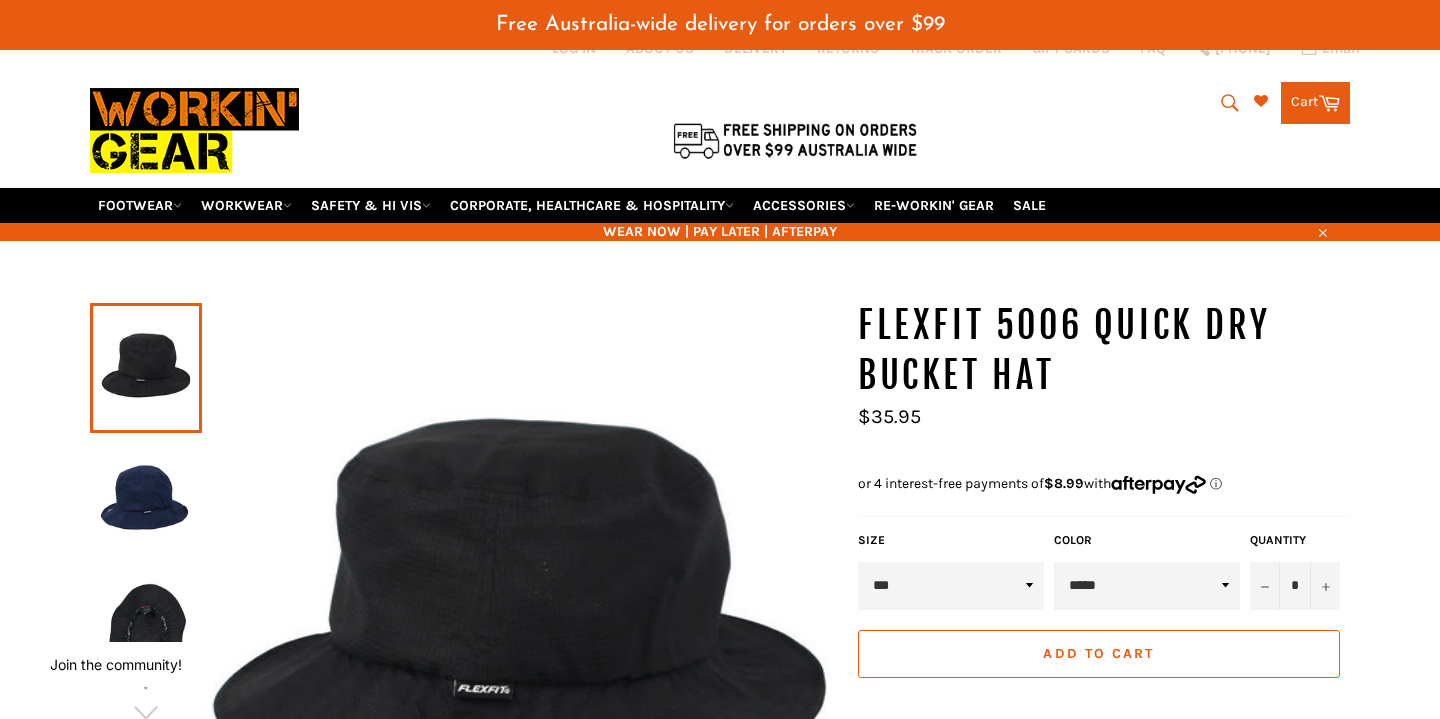click on "***
****
******" at bounding box center (951, 586) 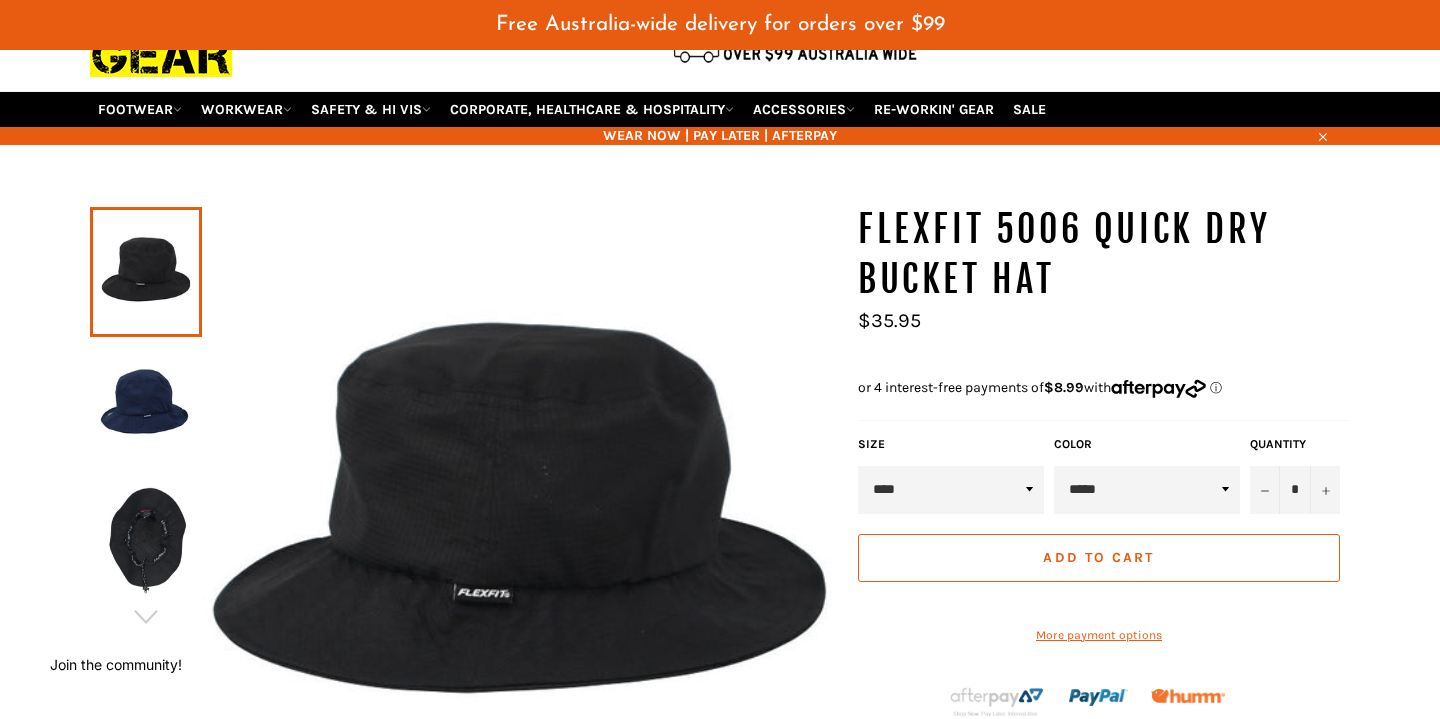 scroll, scrollTop: 181, scrollLeft: 0, axis: vertical 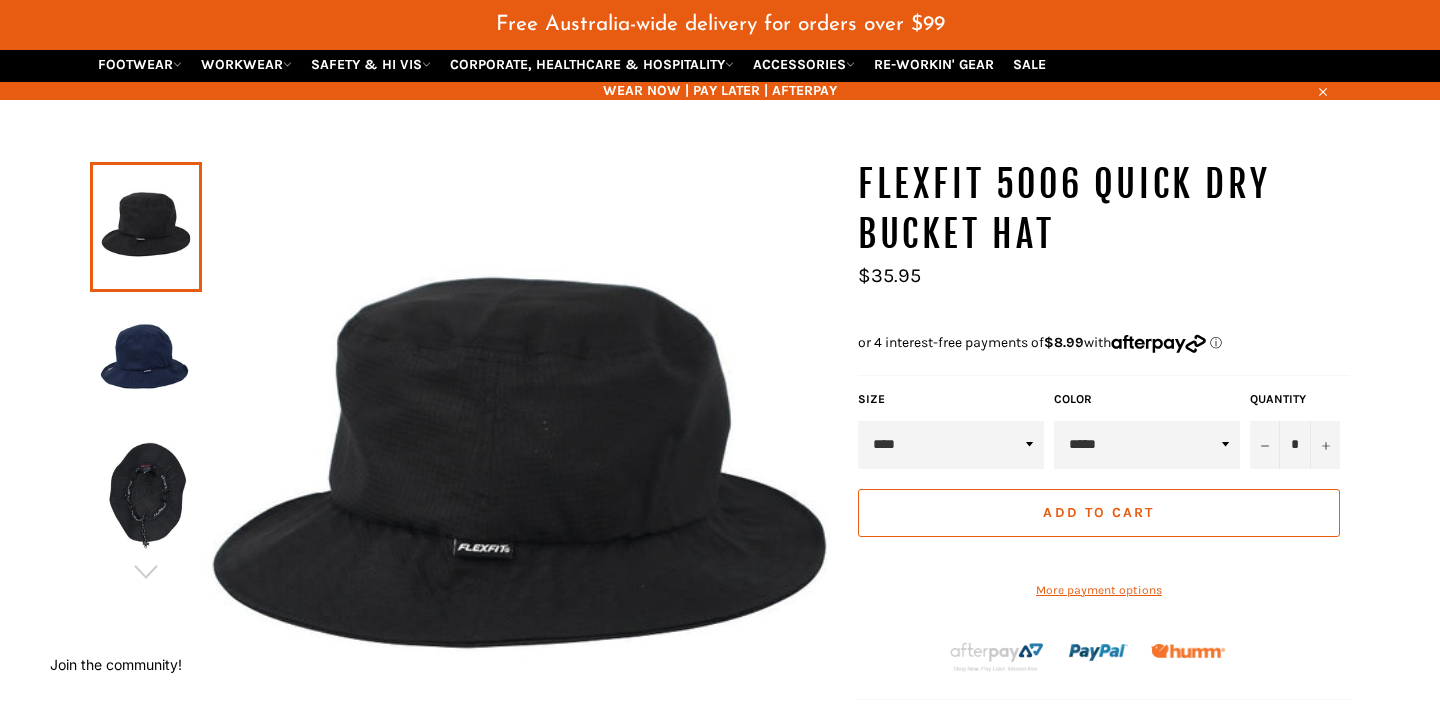 click on "*****
****" at bounding box center [1147, 445] 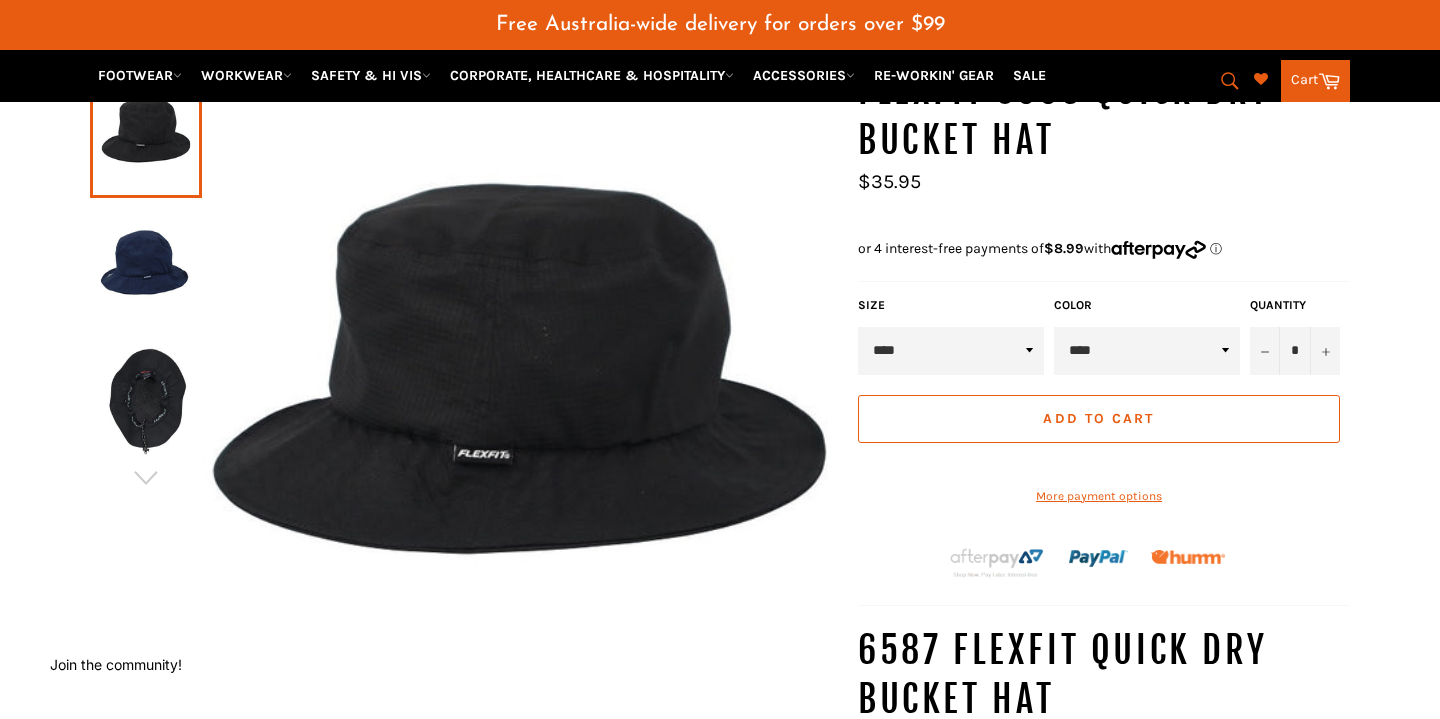 scroll, scrollTop: 274, scrollLeft: 0, axis: vertical 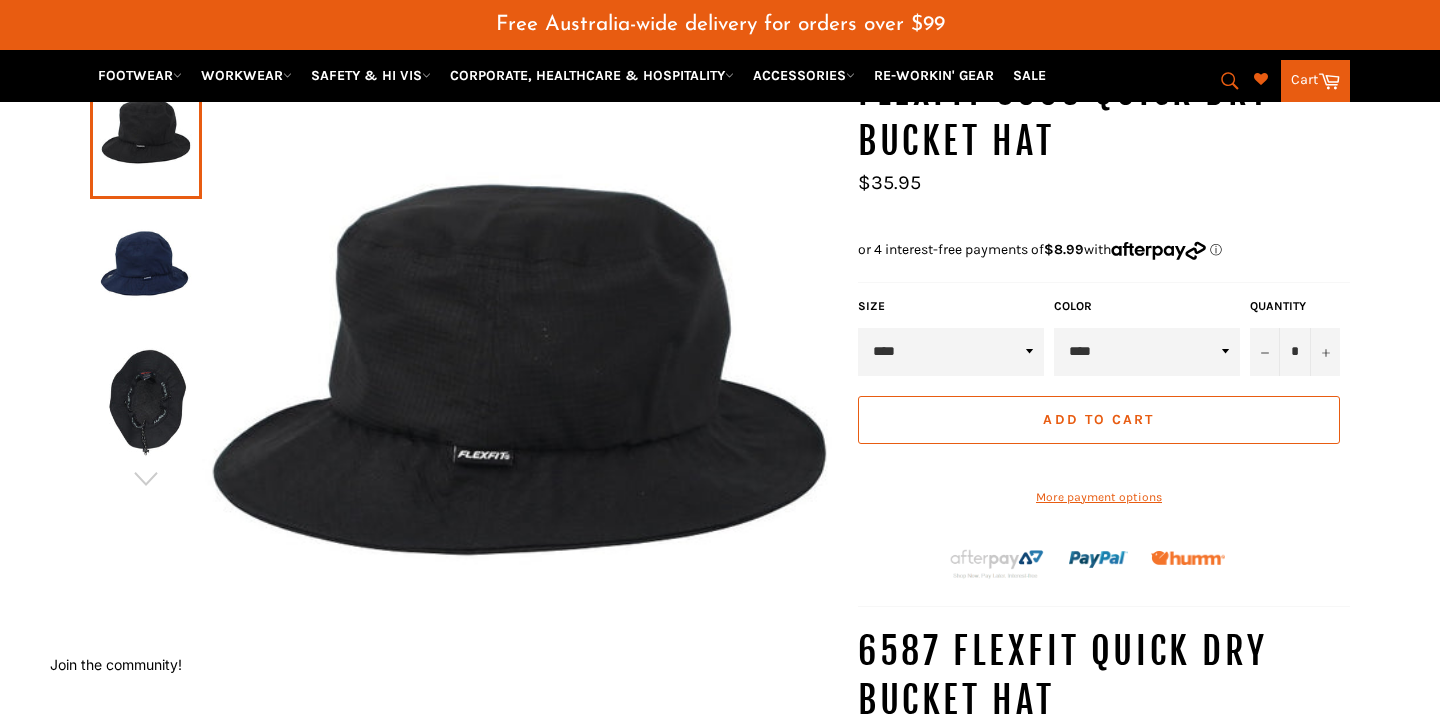 click at bounding box center [146, 268] 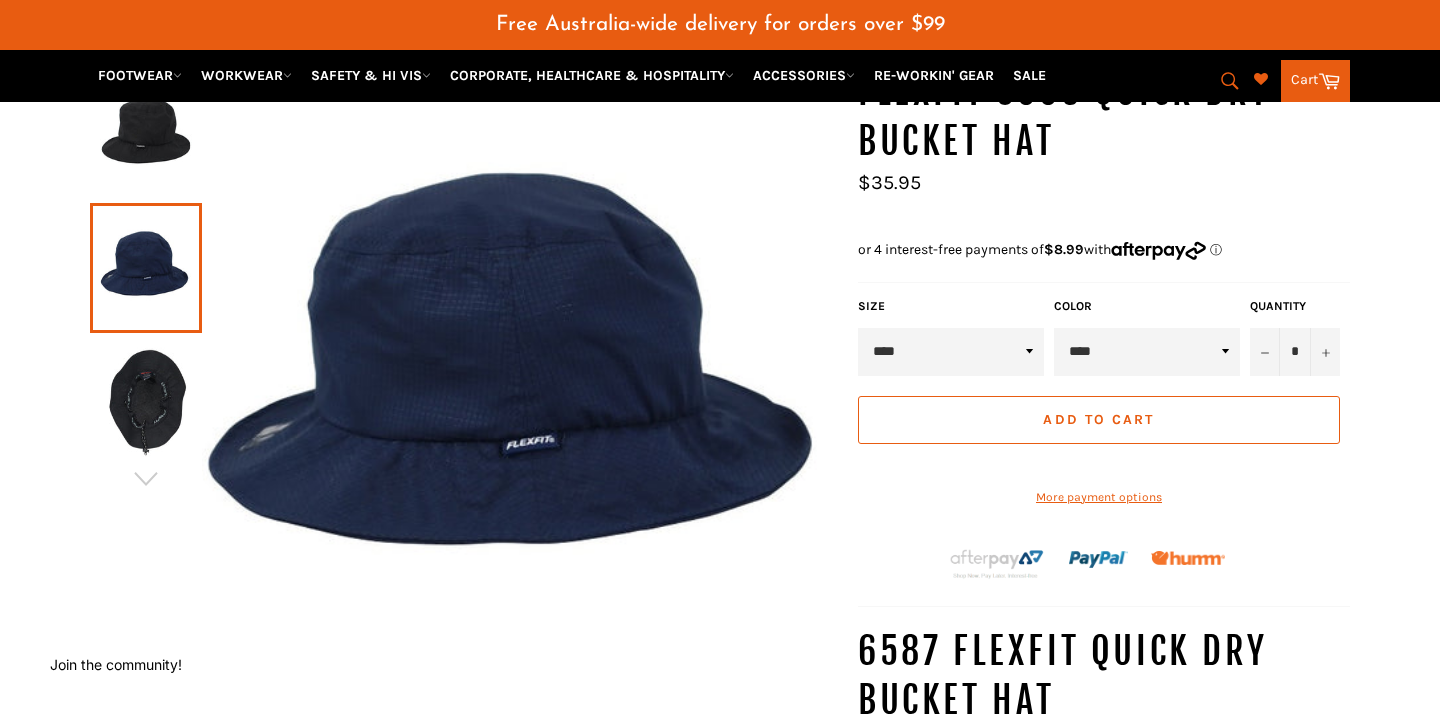 click at bounding box center [146, 402] 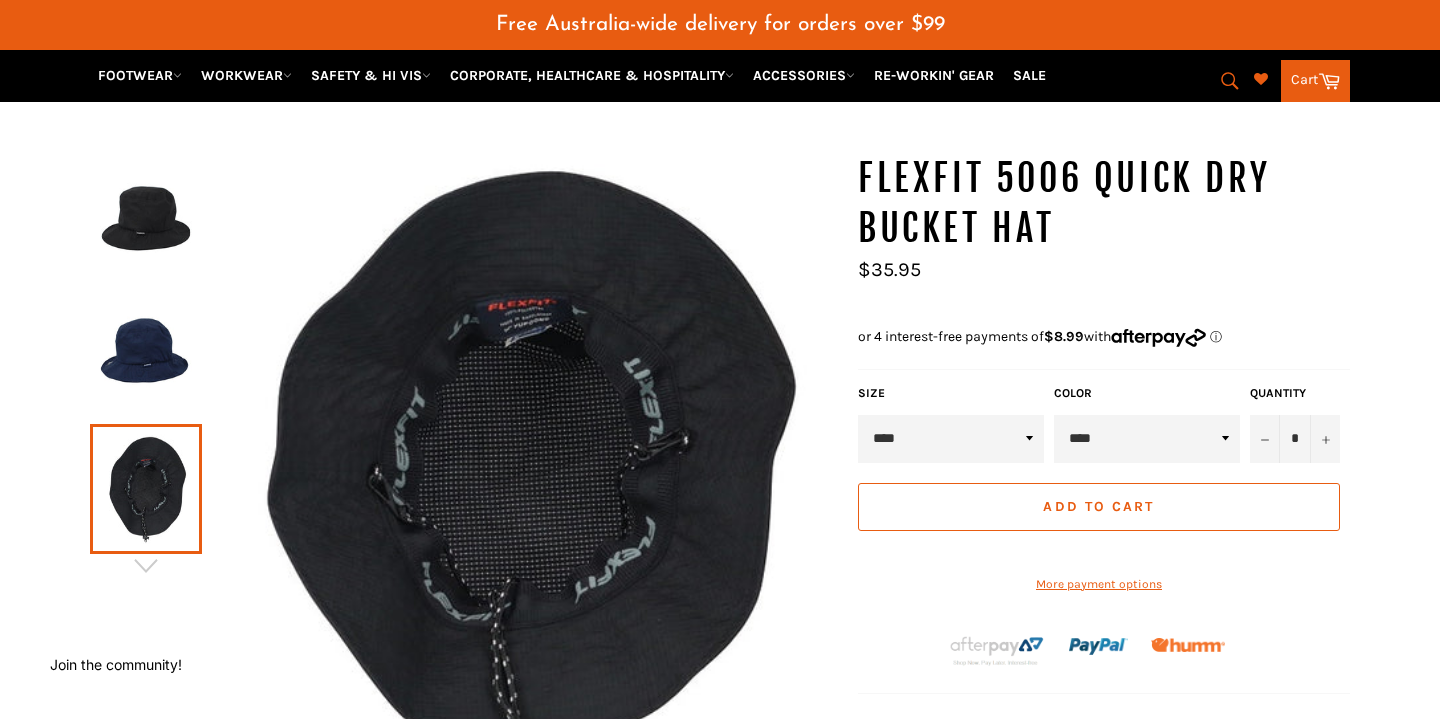 scroll, scrollTop: 155, scrollLeft: 0, axis: vertical 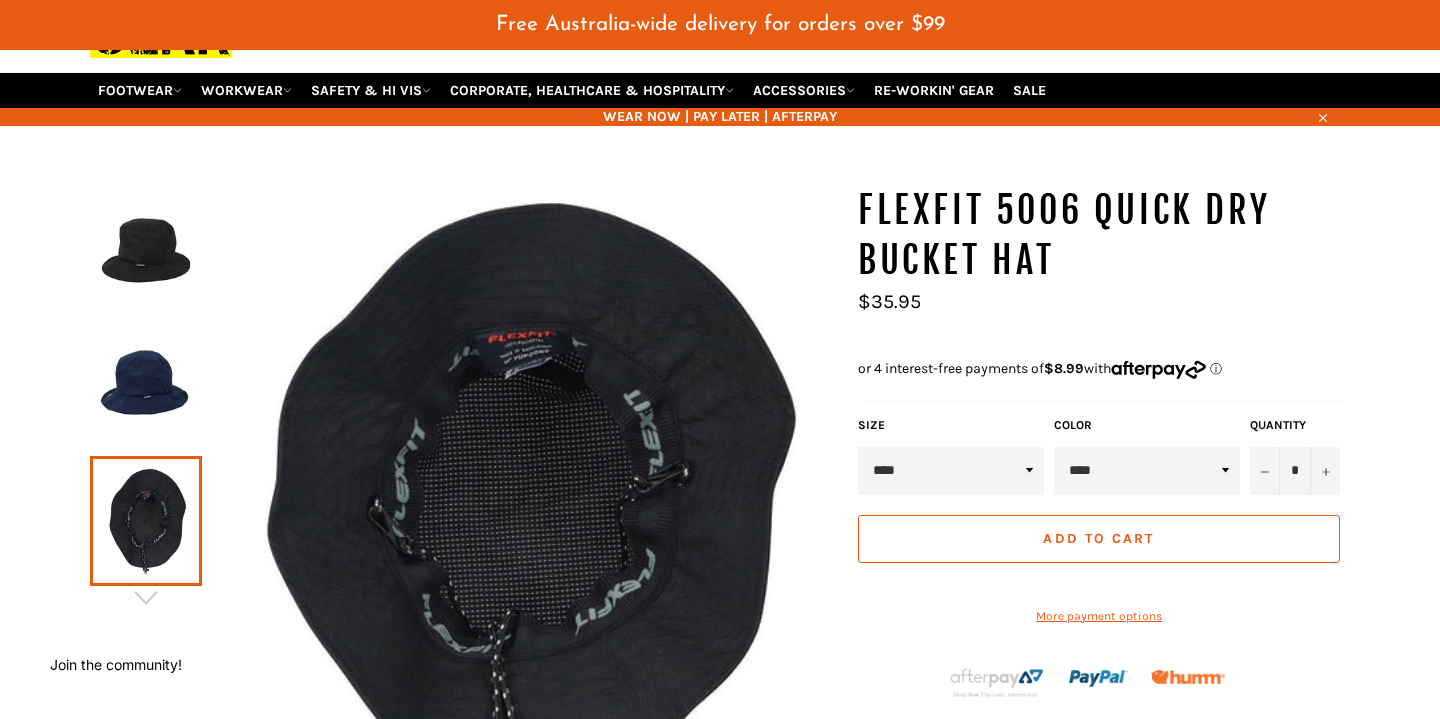 click at bounding box center (146, 387) 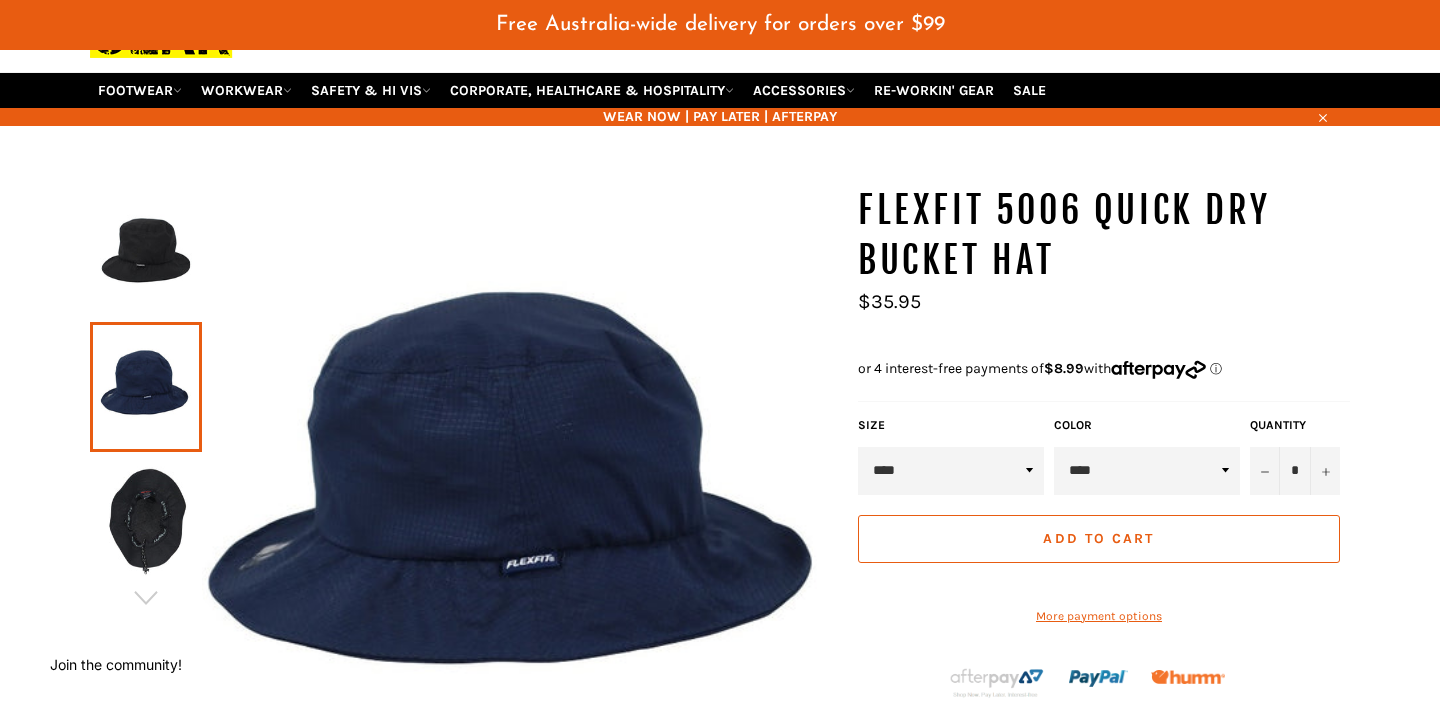 click at bounding box center (146, 253) 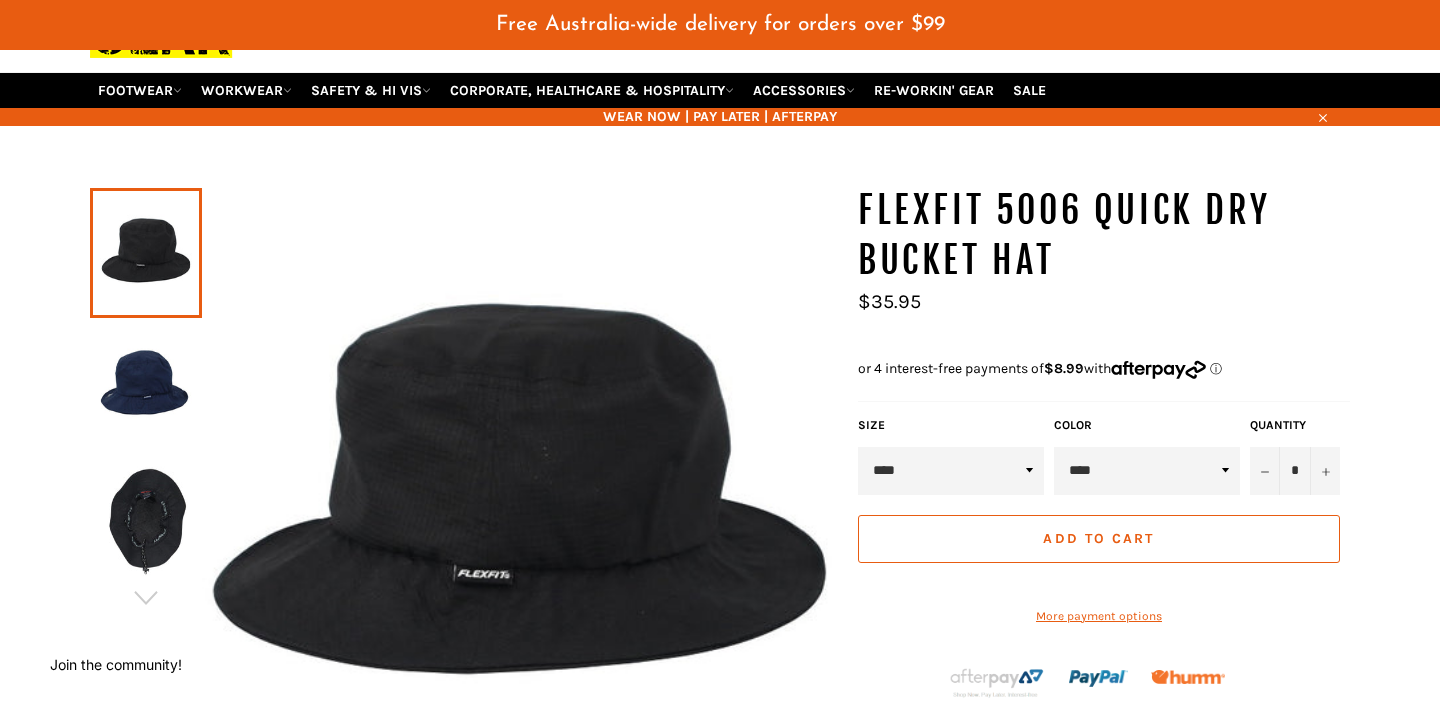 scroll, scrollTop: 0, scrollLeft: 0, axis: both 